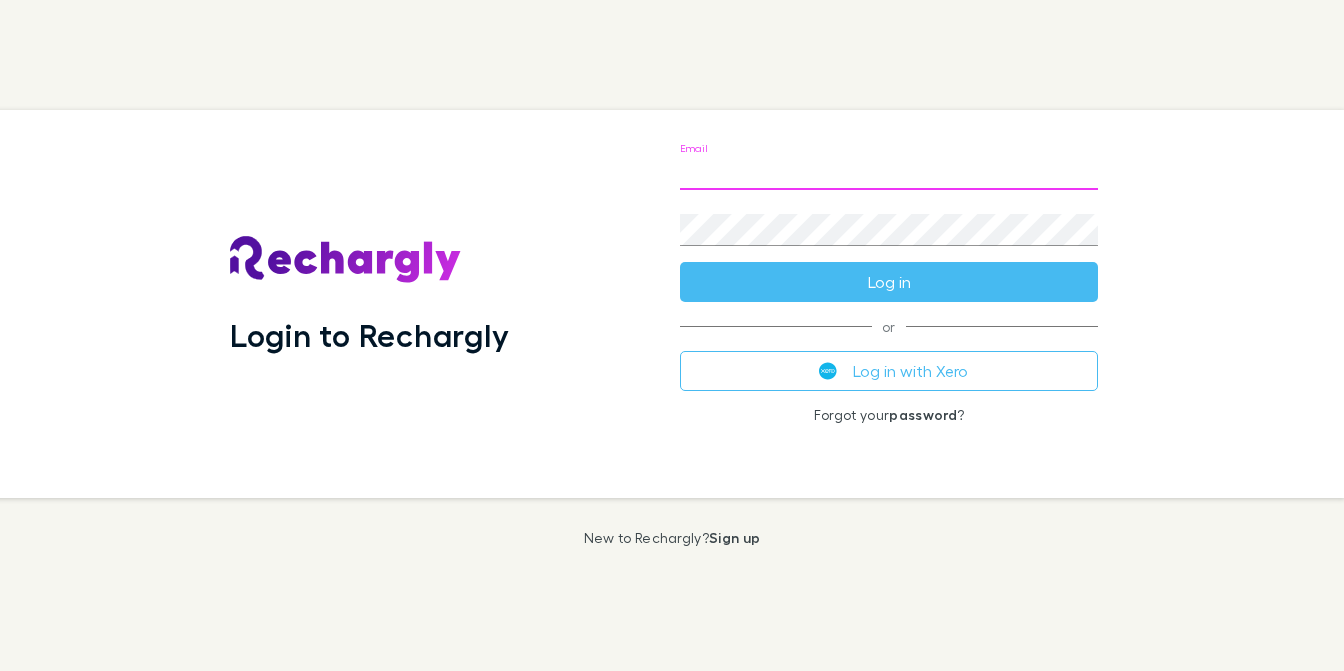 scroll, scrollTop: 0, scrollLeft: 0, axis: both 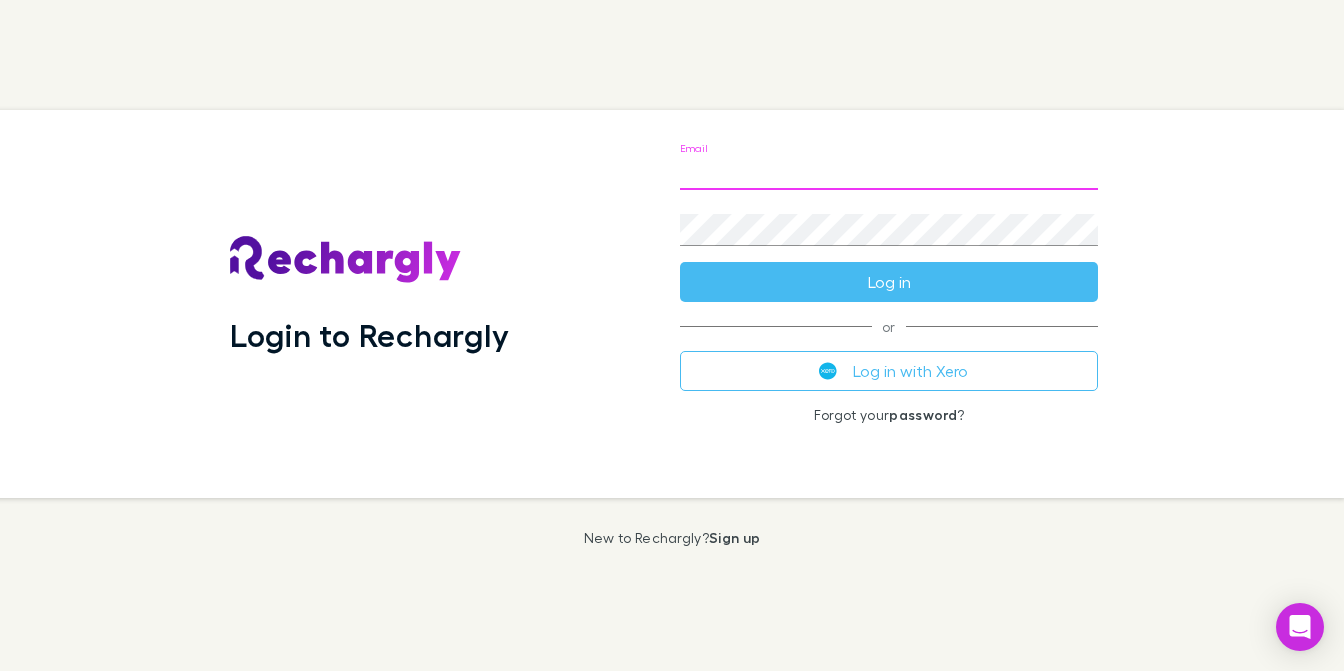 type on "**********" 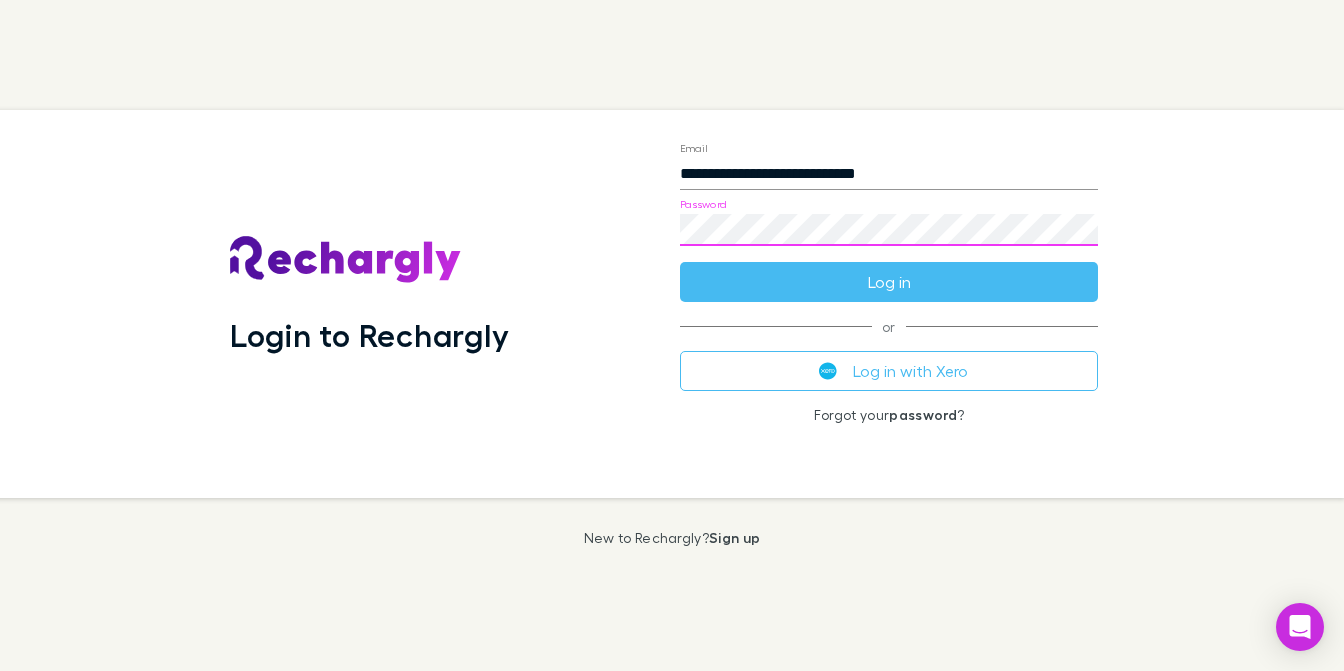 click on "Log in" at bounding box center (889, 282) 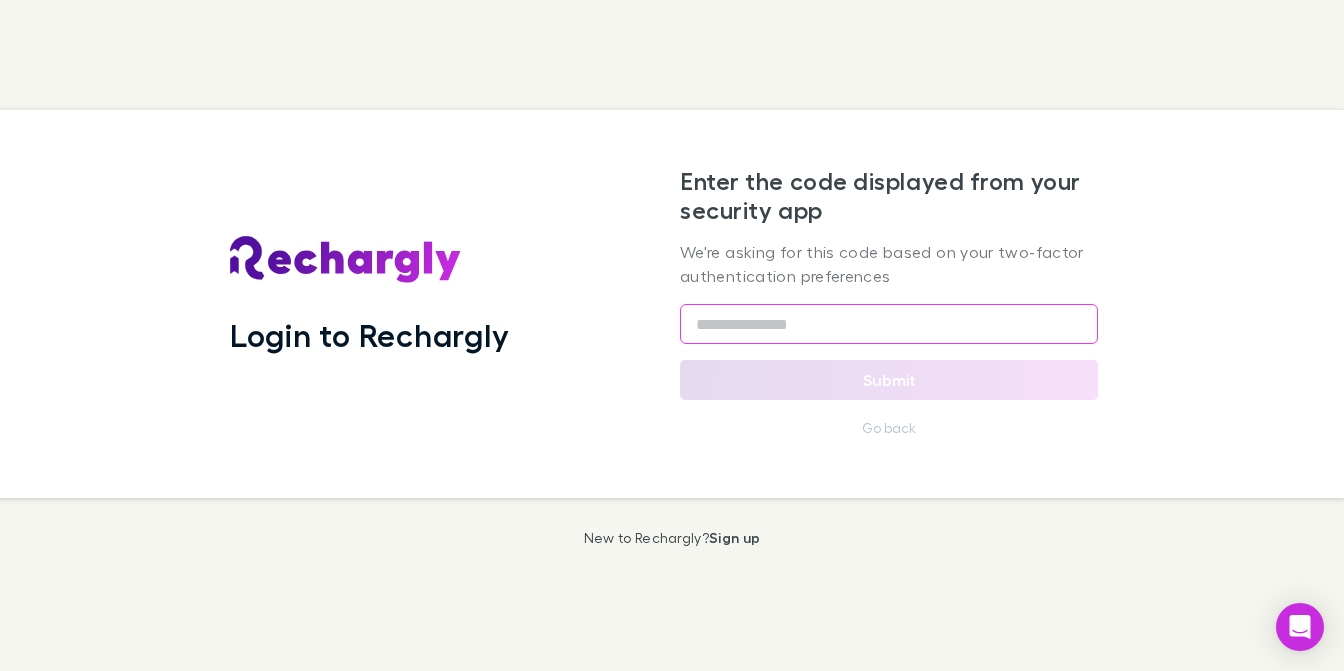 click at bounding box center [889, 324] 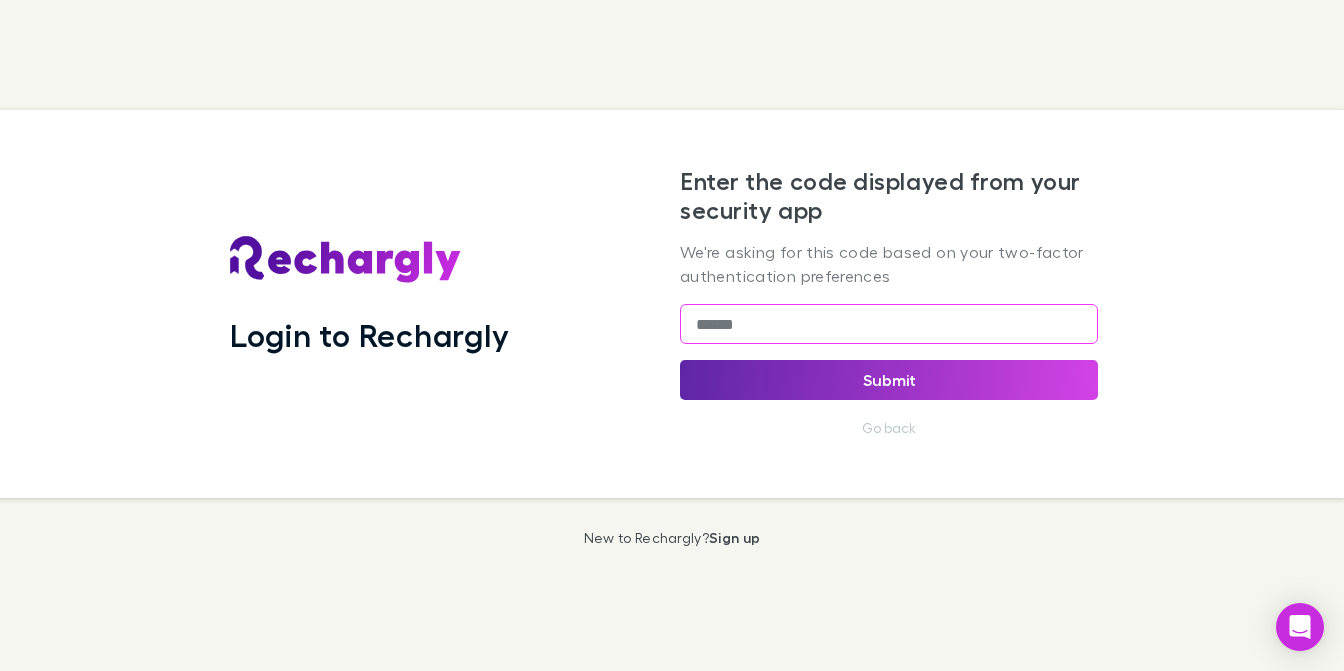 type on "******" 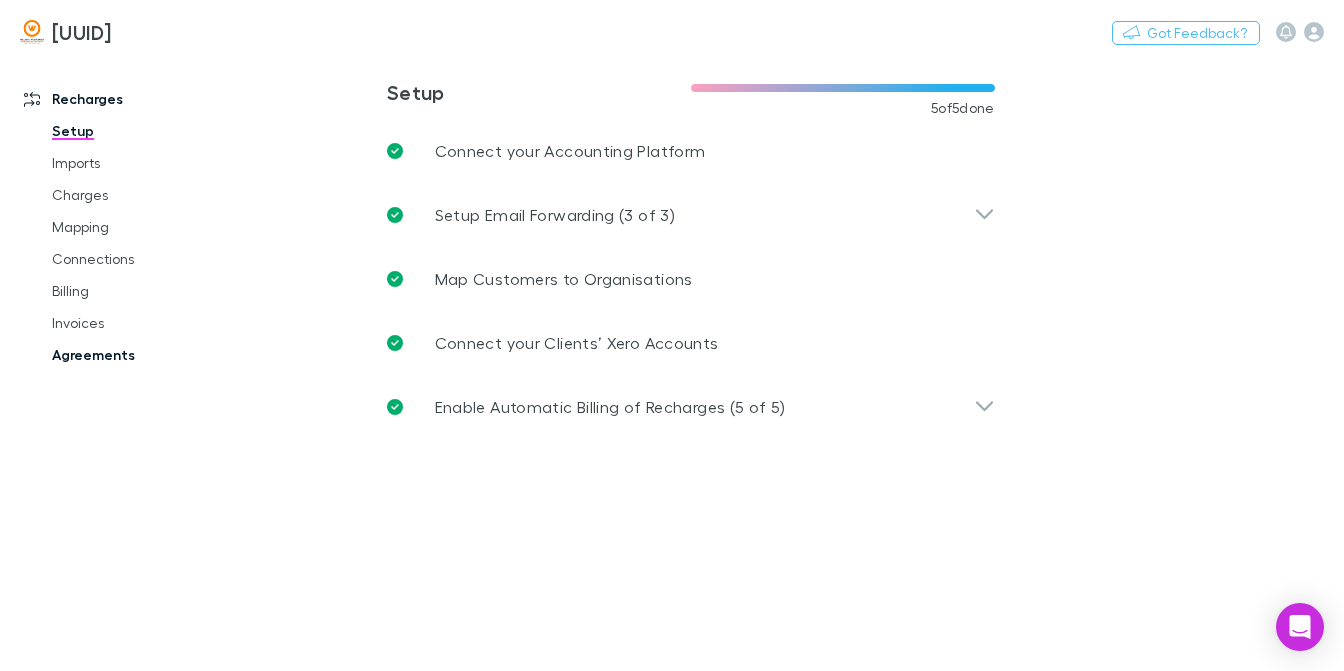 click on "Agreements" at bounding box center [144, 355] 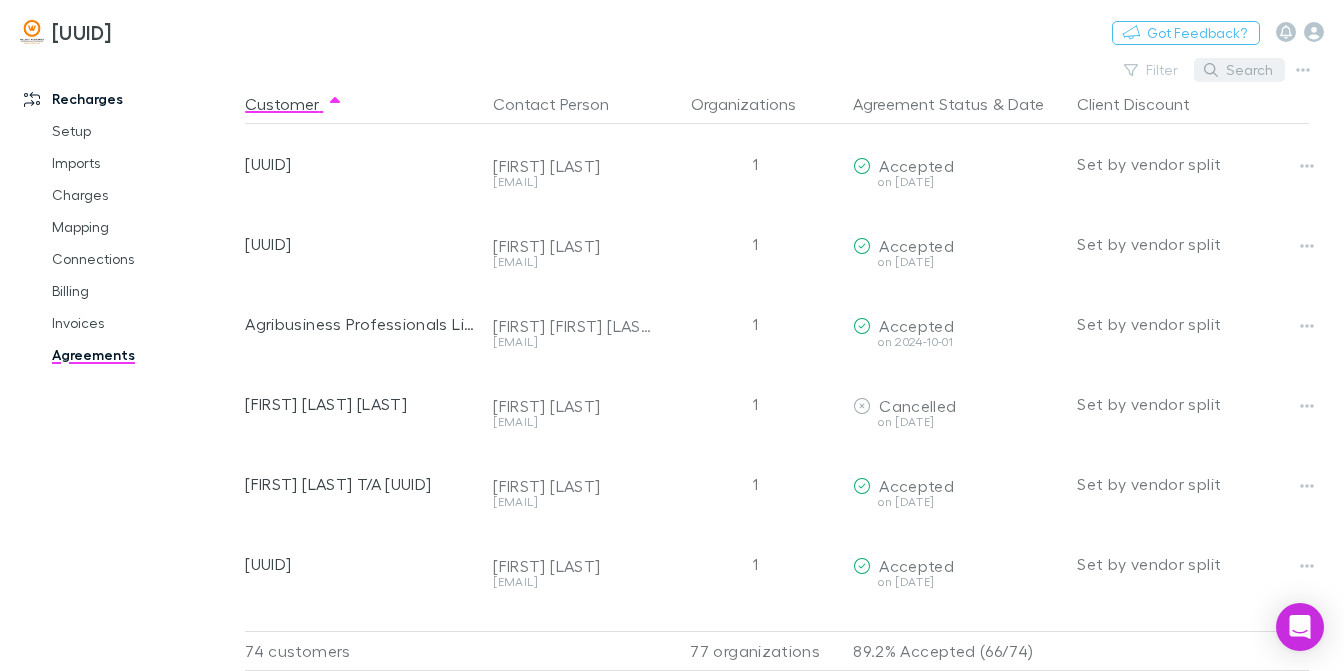 click on "Search" at bounding box center (1239, 70) 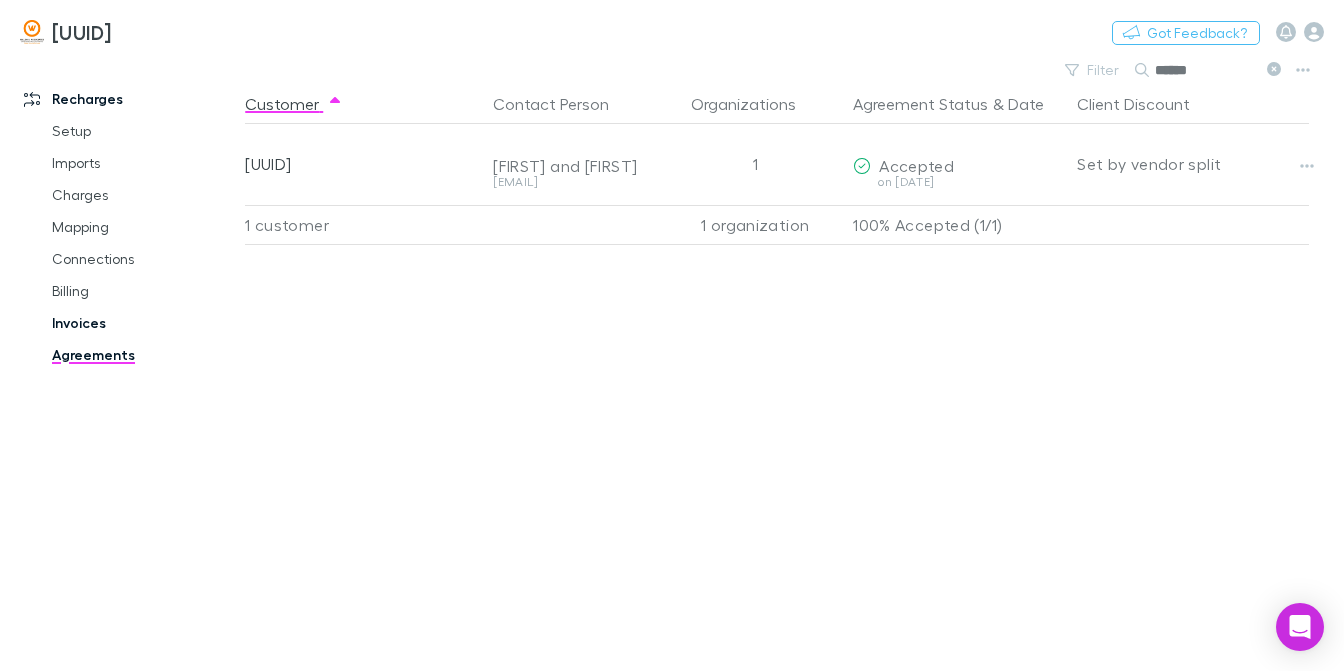 type on "******" 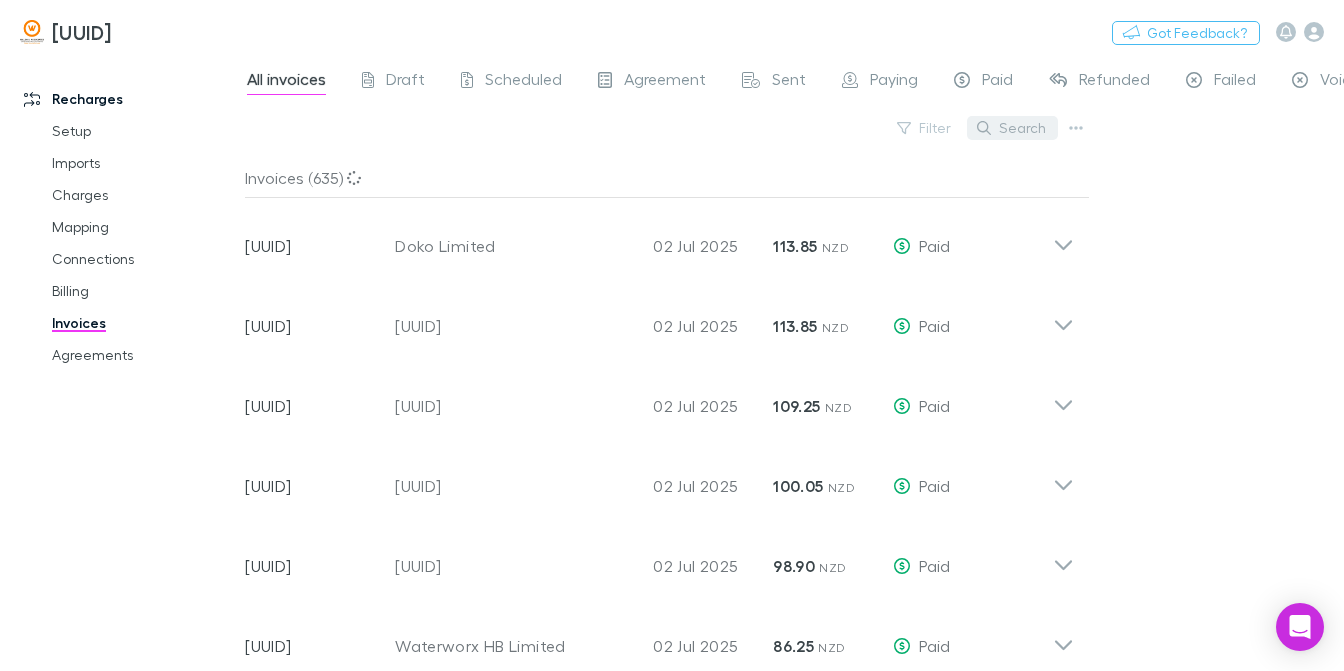 click on "Search" at bounding box center (1012, 128) 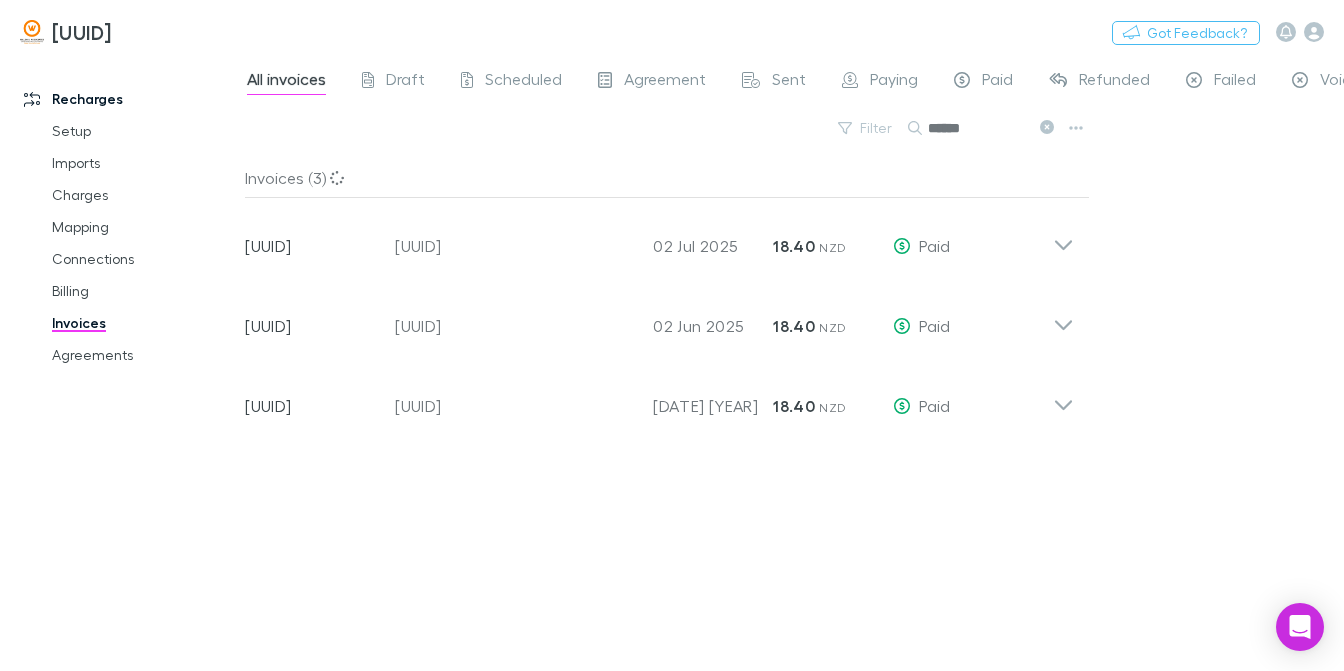 type on "******" 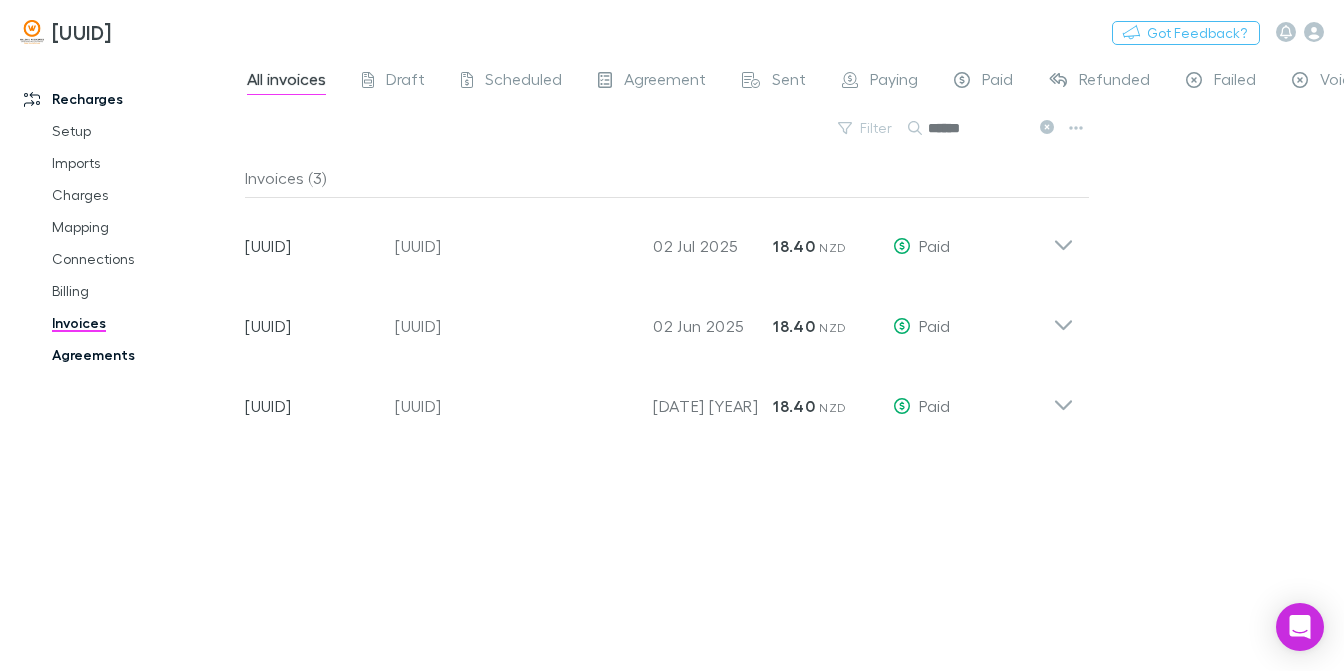 click on "Agreements" at bounding box center [144, 355] 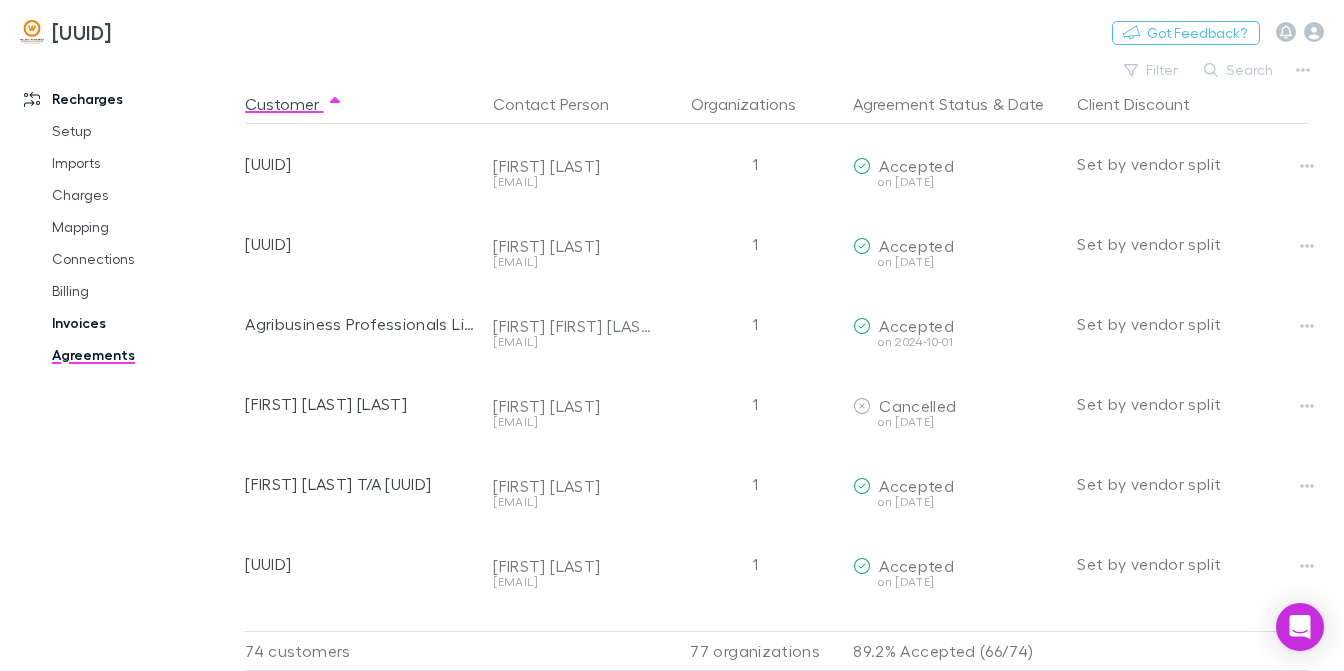click on "Invoices" at bounding box center (144, 323) 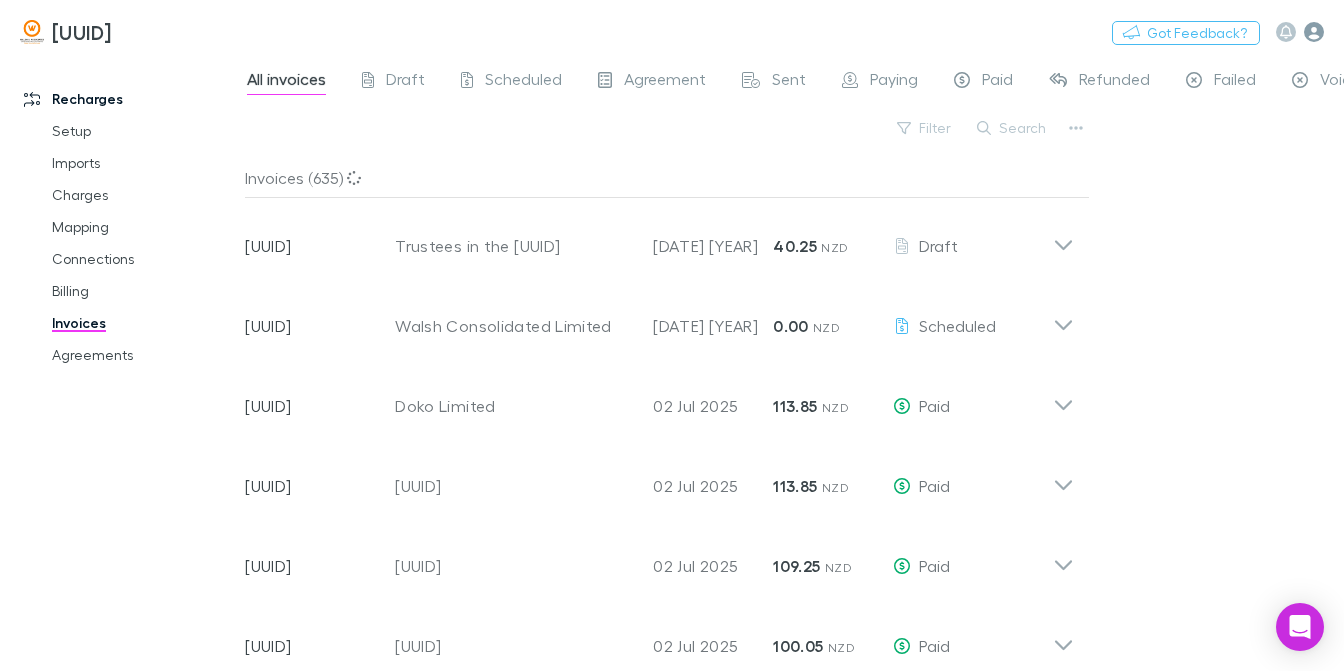 click at bounding box center [1314, 32] 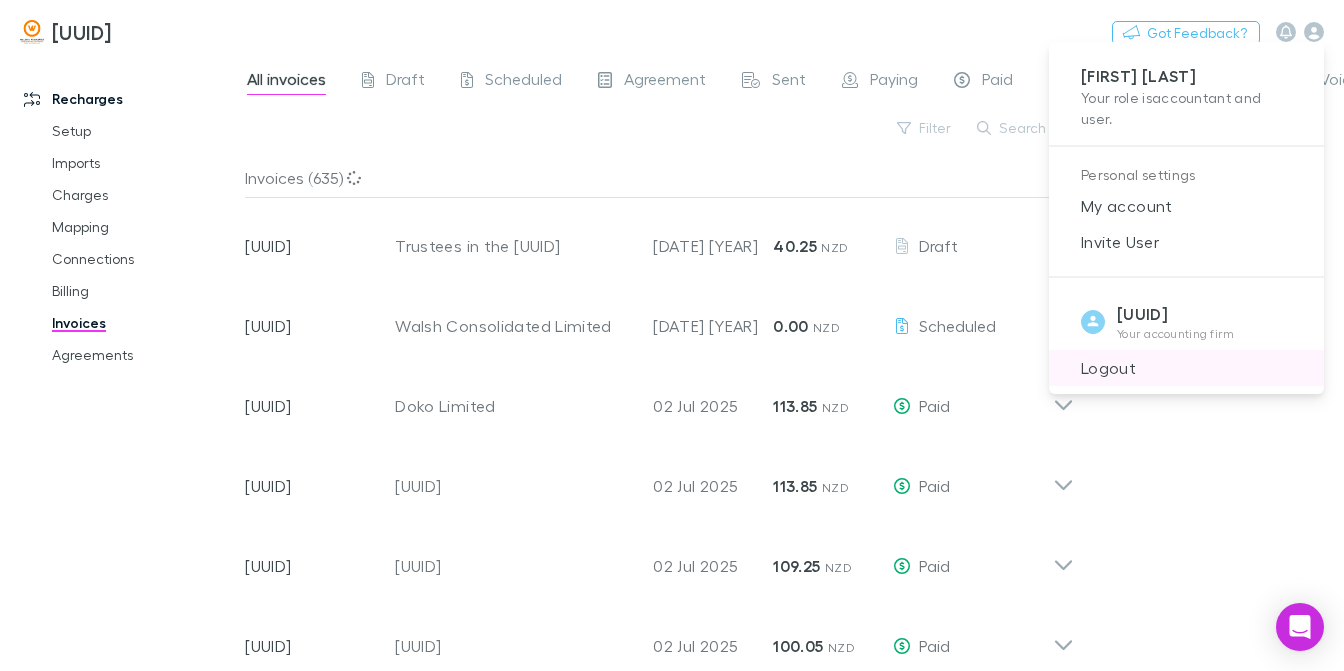 click on "Logout" at bounding box center [1186, 206] 